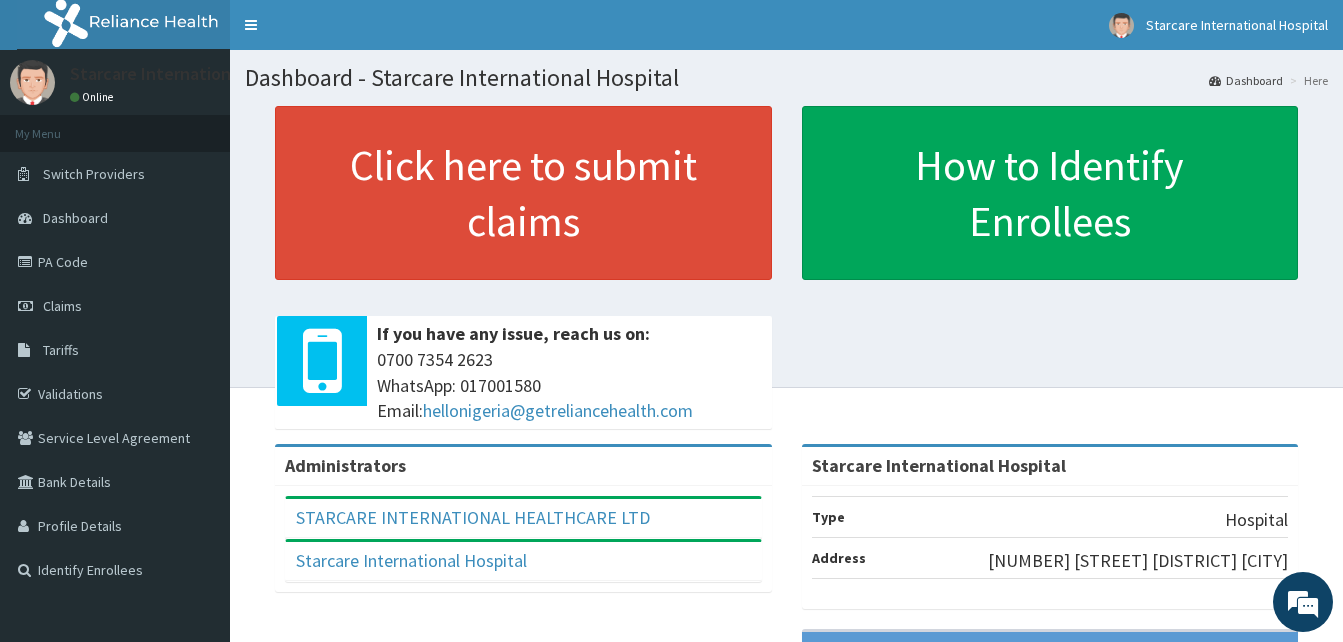 scroll, scrollTop: 0, scrollLeft: 0, axis: both 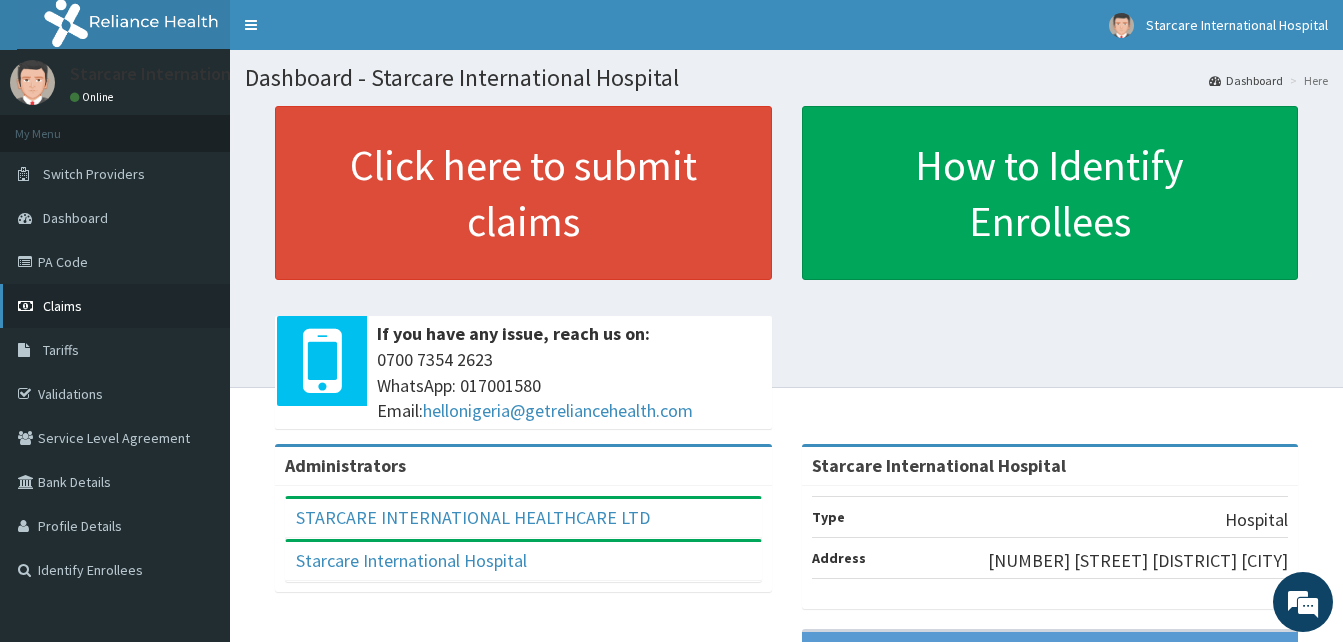 drag, startPoint x: 56, startPoint y: 305, endPoint x: 67, endPoint y: 293, distance: 16.27882 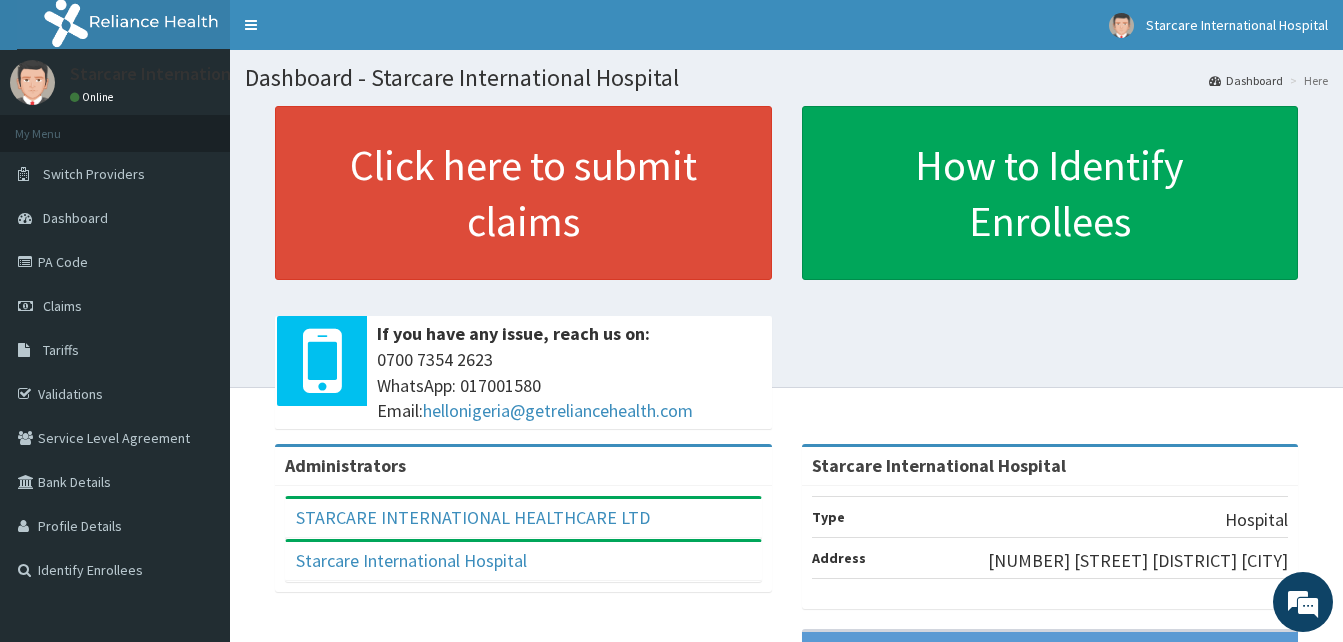 scroll, scrollTop: 0, scrollLeft: 0, axis: both 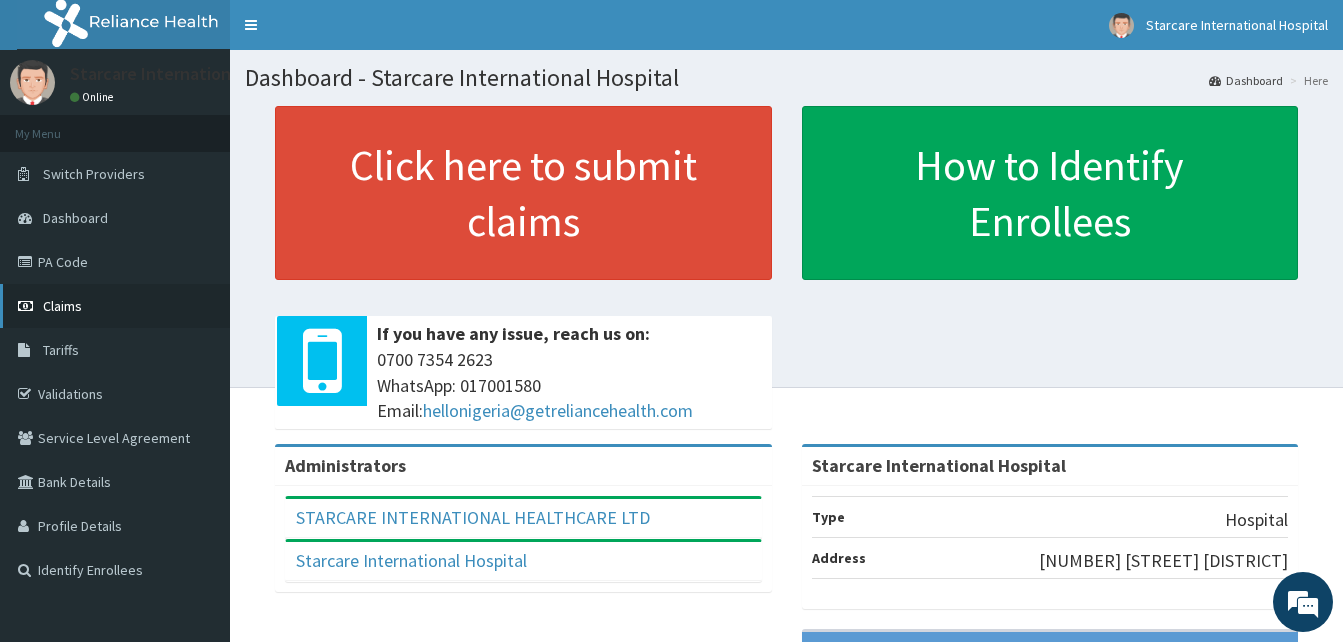 click on "Claims" at bounding box center (62, 306) 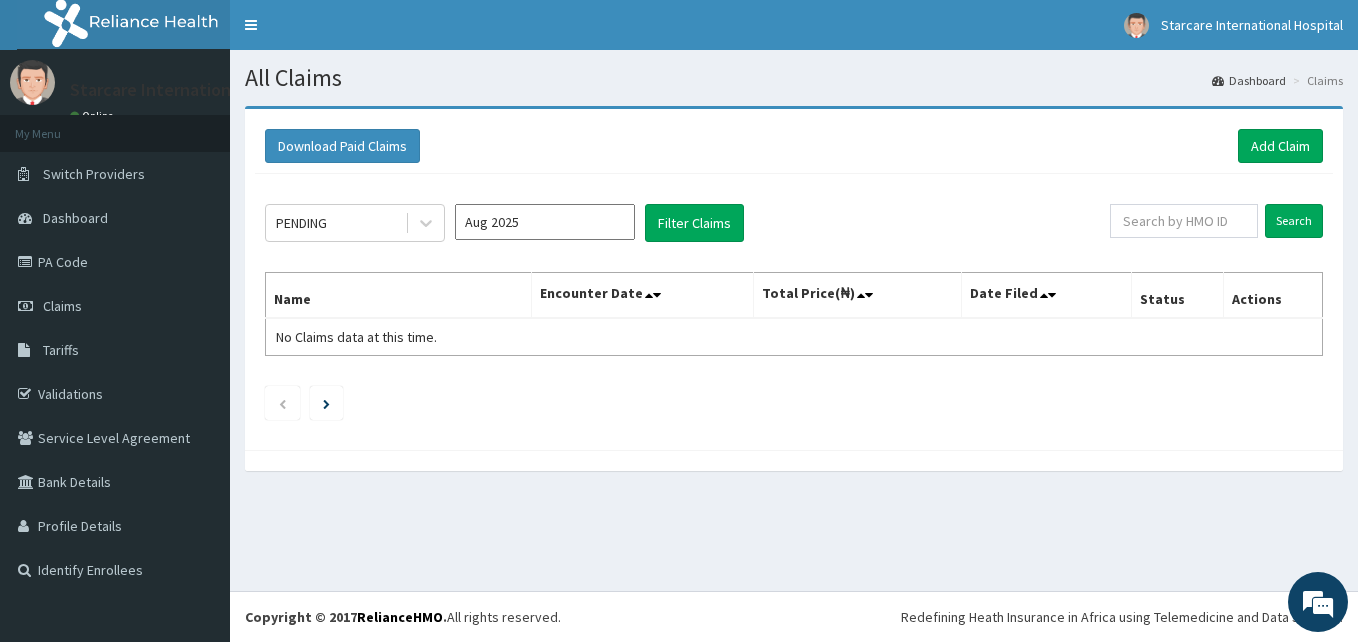 scroll, scrollTop: 0, scrollLeft: 0, axis: both 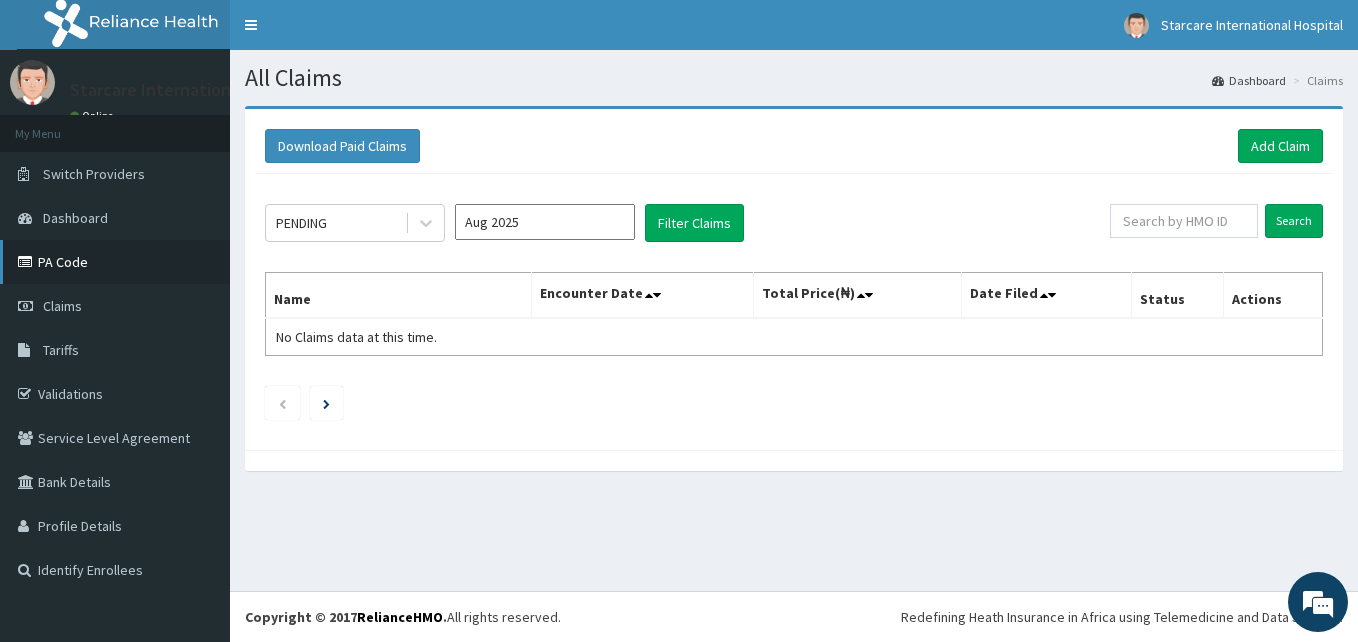 click on "PA Code" at bounding box center (115, 262) 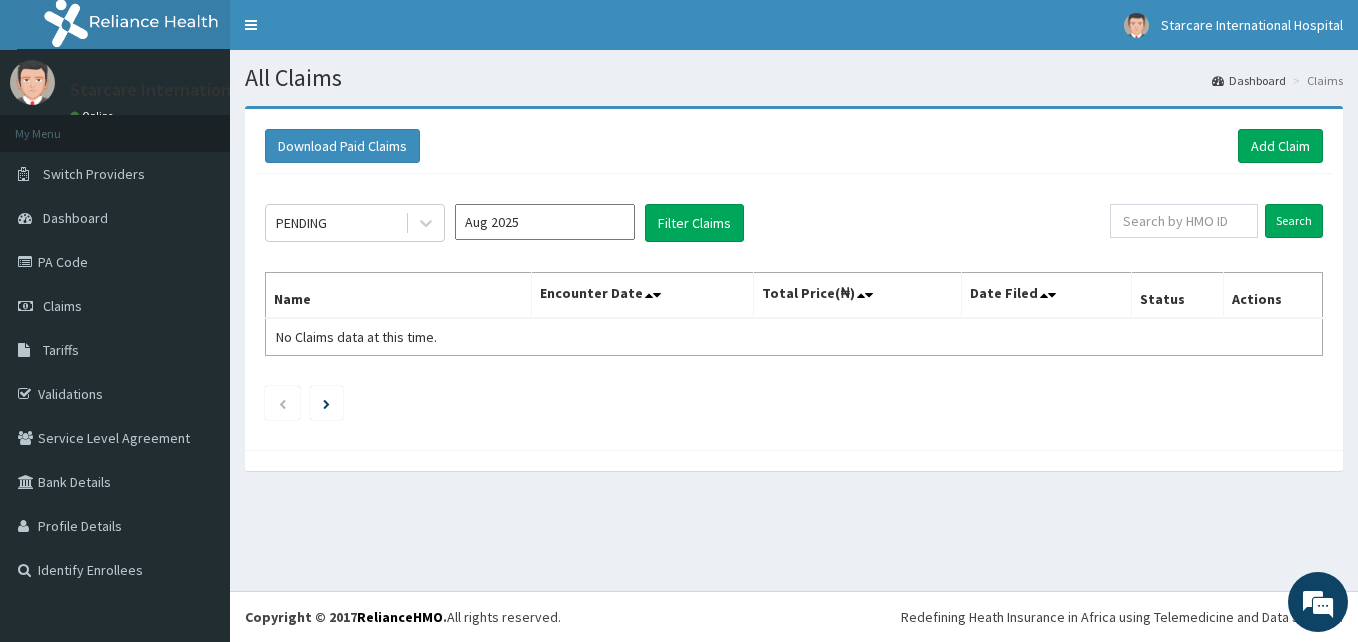 scroll, scrollTop: 0, scrollLeft: 0, axis: both 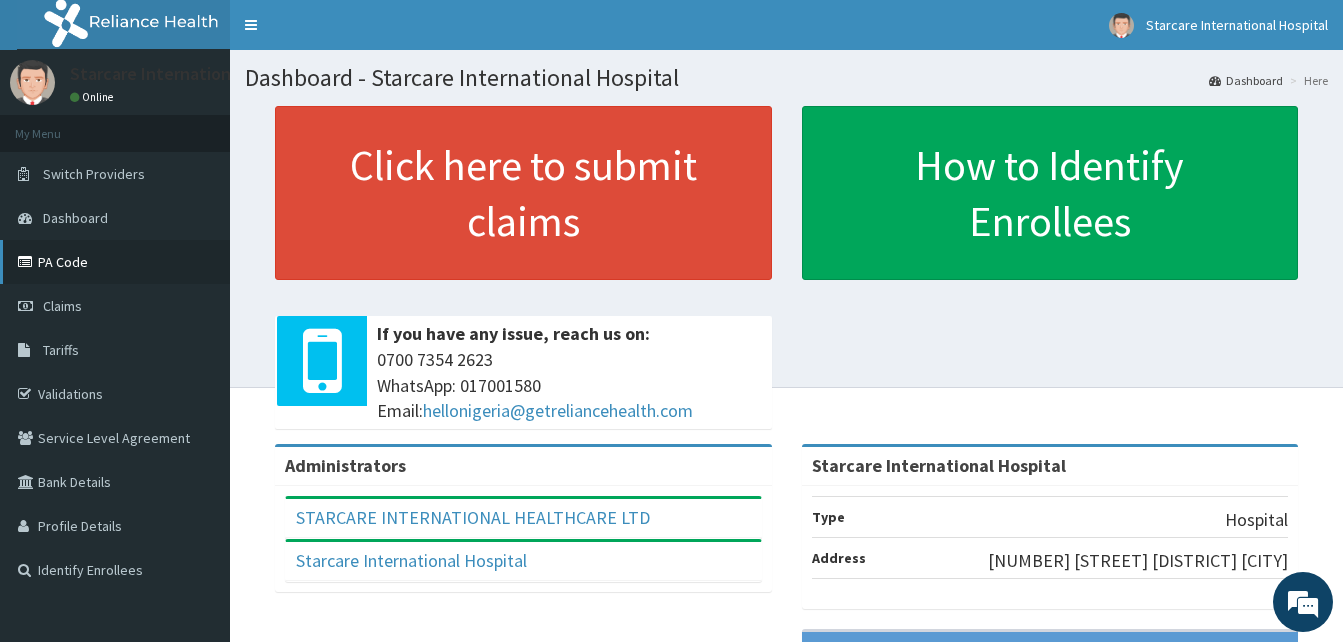 click on "PA Code" at bounding box center [115, 262] 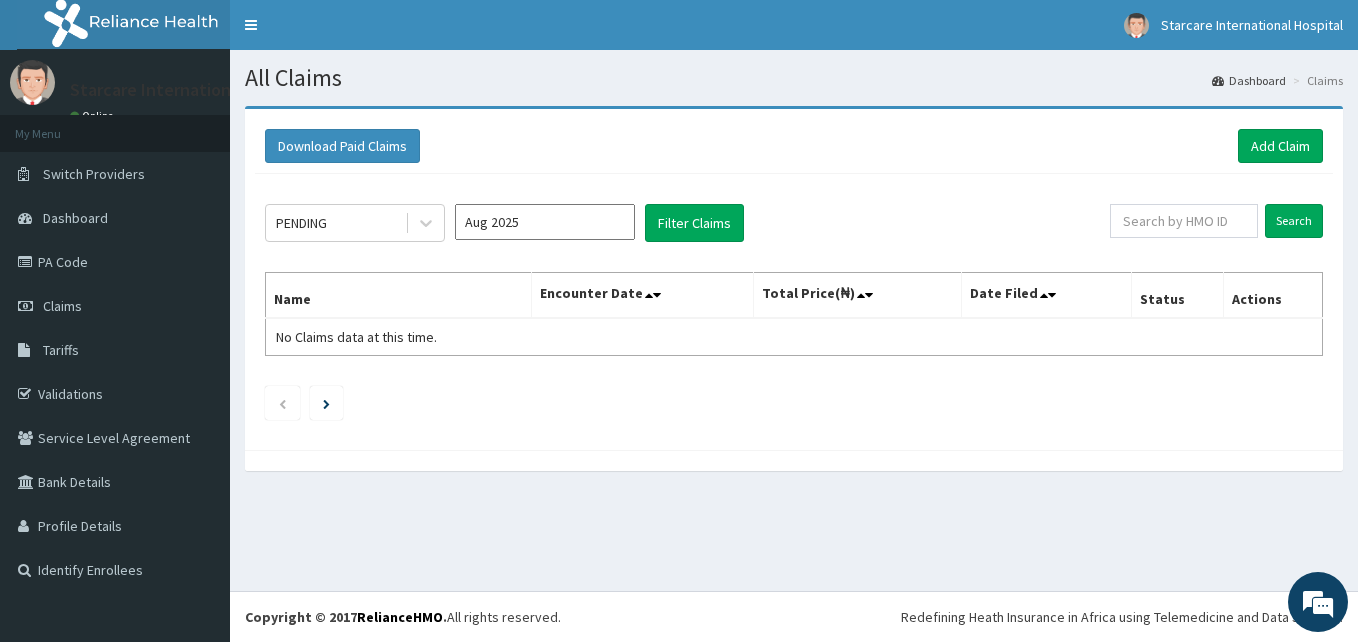 scroll, scrollTop: 0, scrollLeft: 0, axis: both 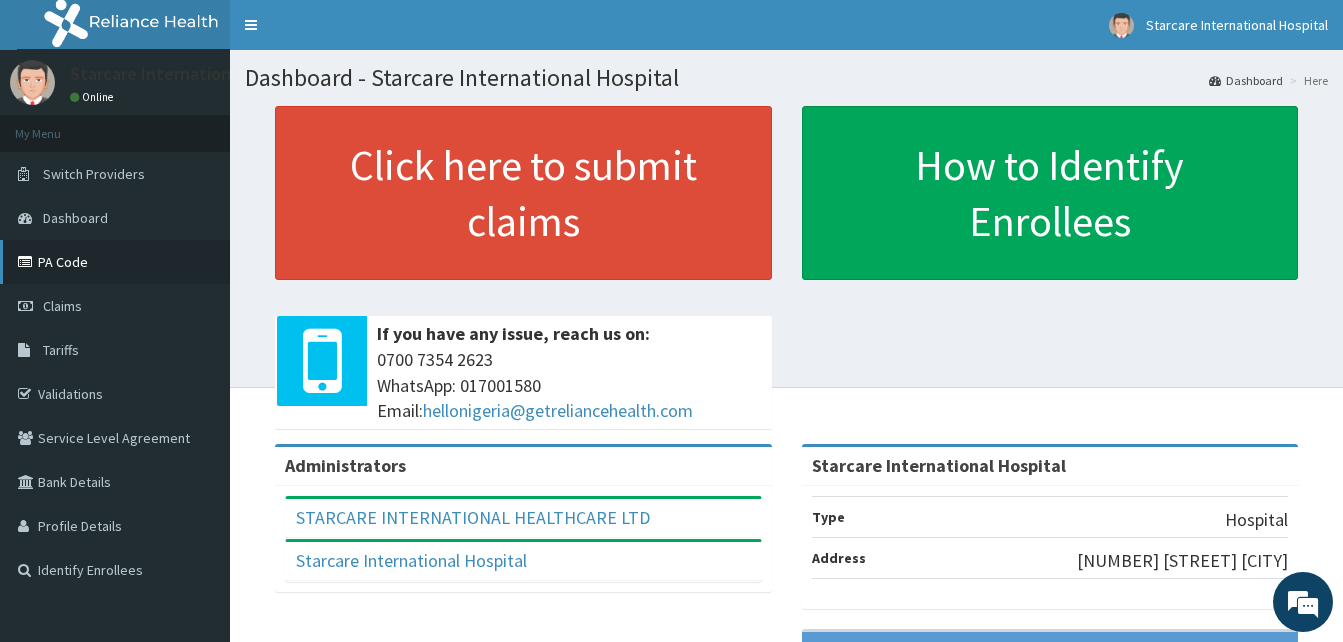 click on "PA Code" at bounding box center [115, 262] 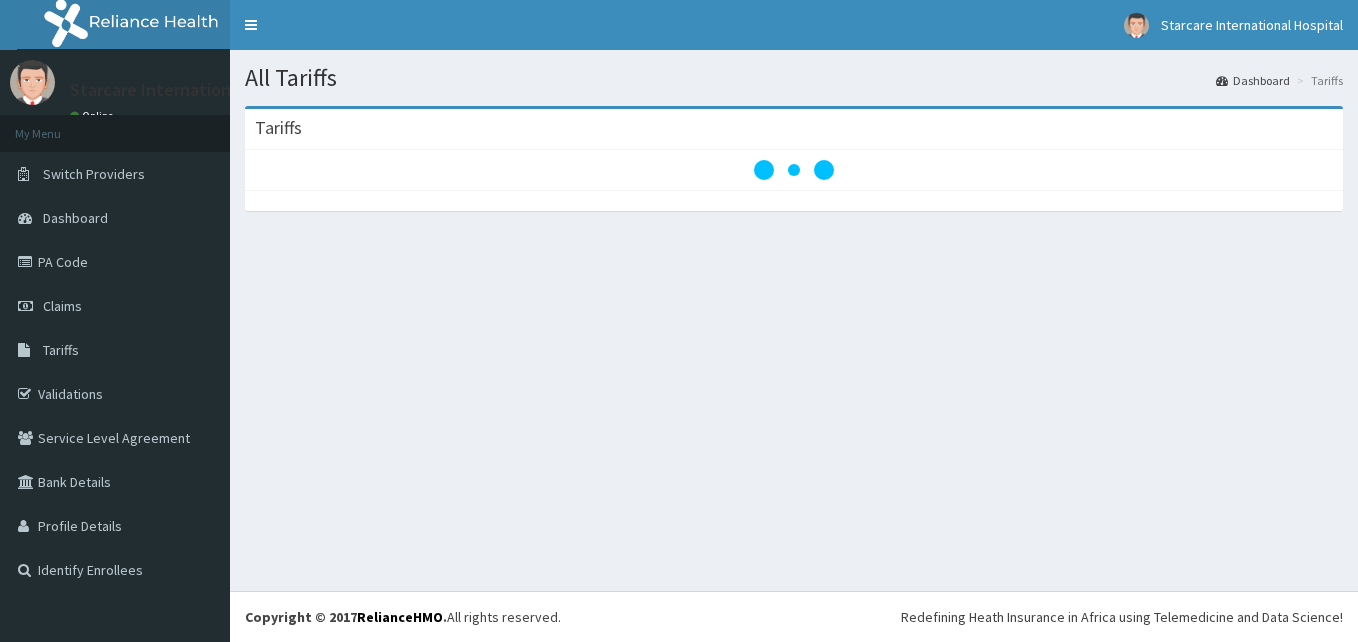 scroll, scrollTop: 0, scrollLeft: 0, axis: both 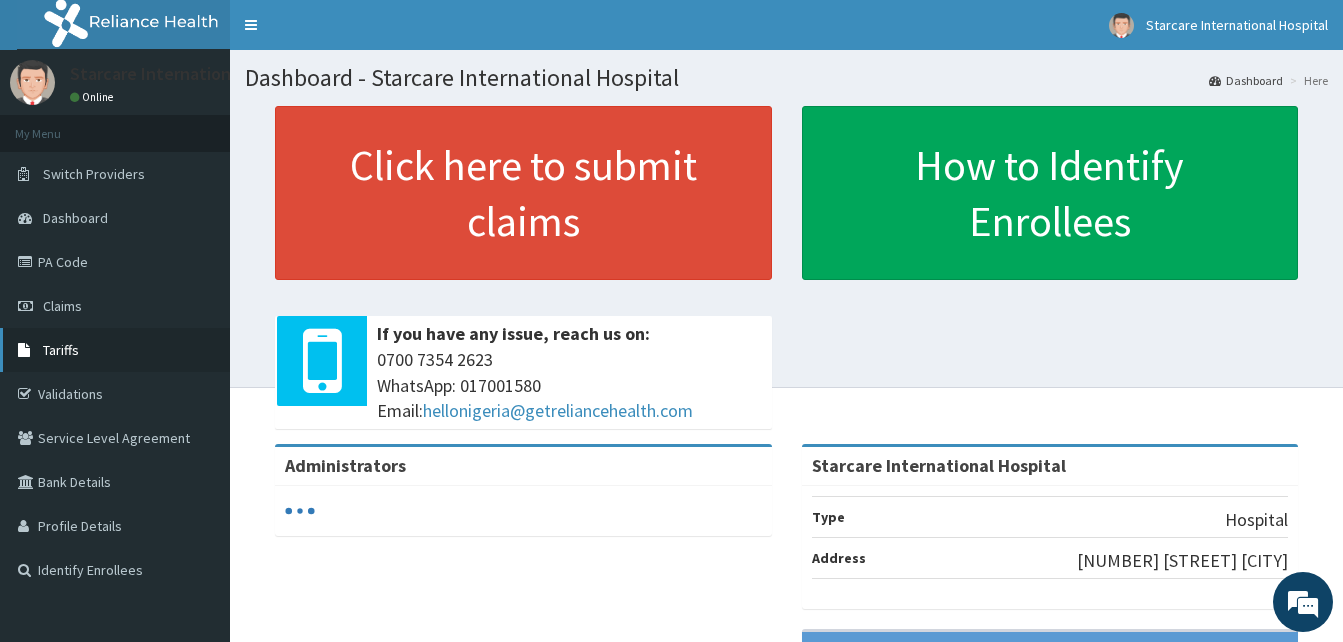 click on "Tariffs" at bounding box center [61, 350] 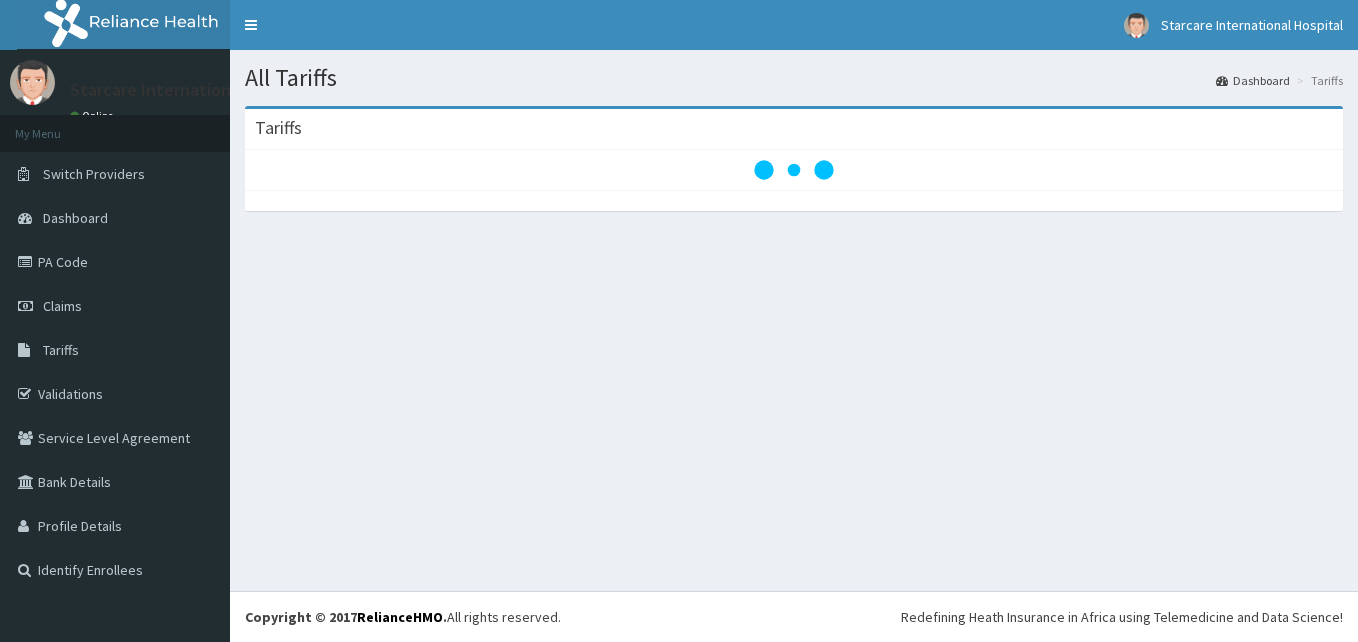 scroll, scrollTop: 0, scrollLeft: 0, axis: both 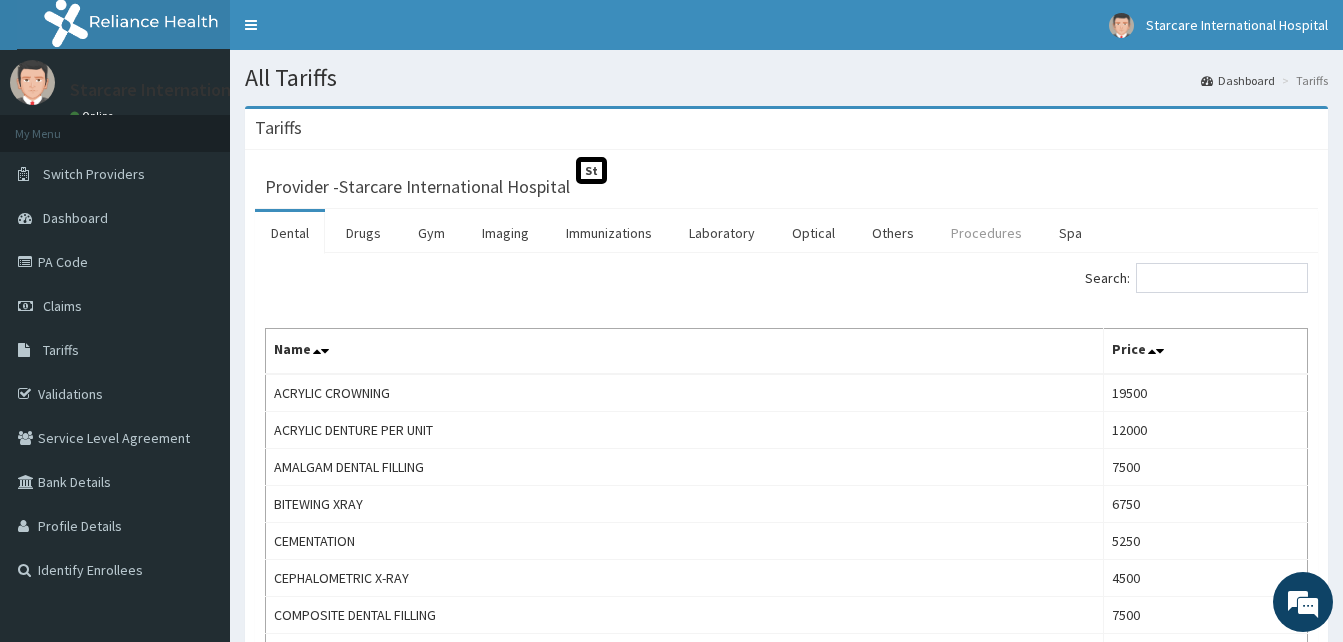 click on "Procedures" at bounding box center [986, 233] 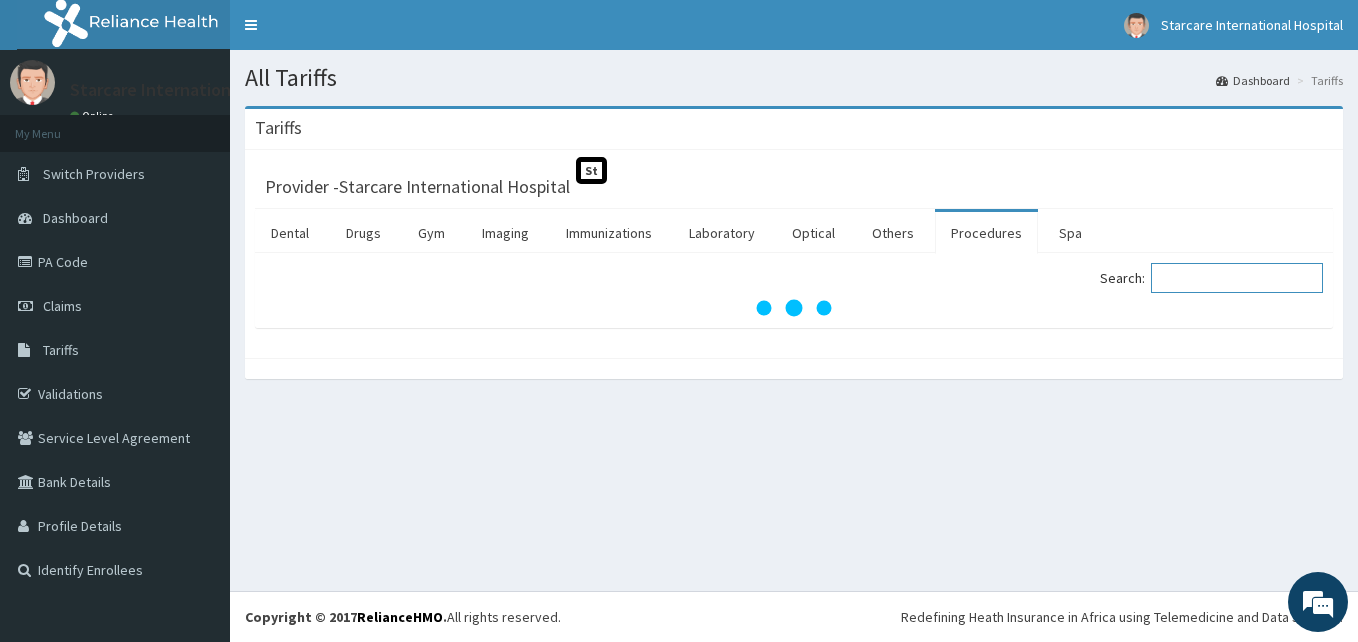 click on "Search:" at bounding box center (1237, 278) 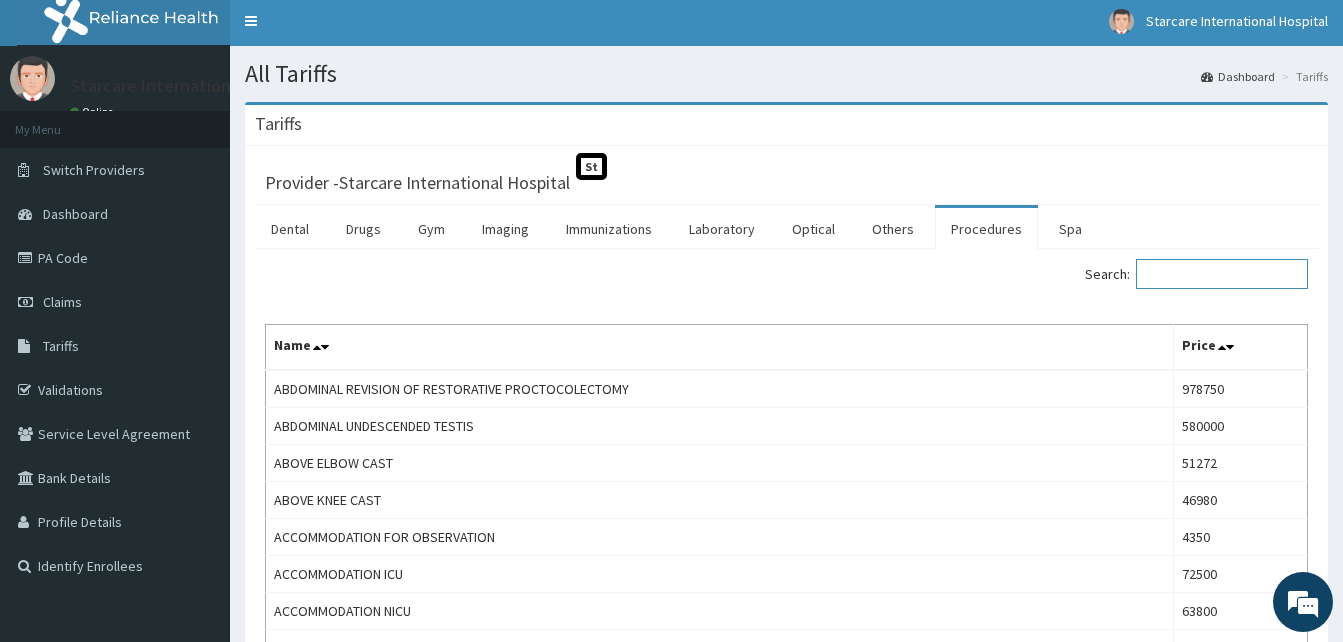 scroll, scrollTop: 0, scrollLeft: 0, axis: both 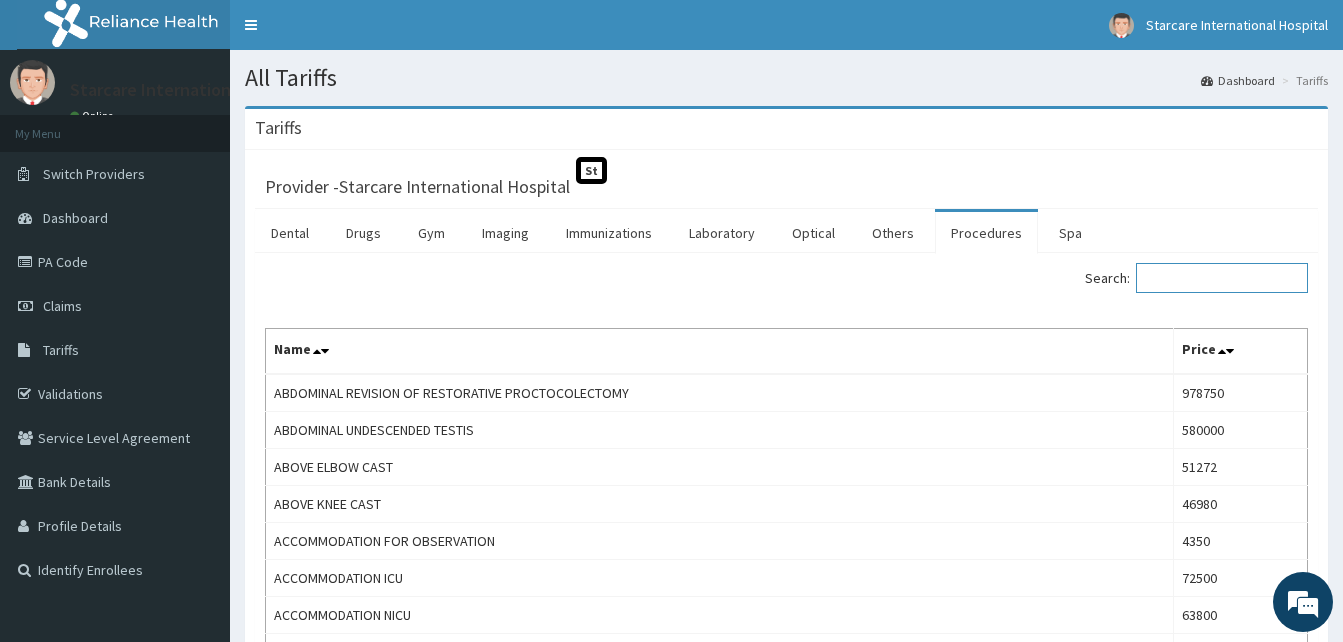 click on "Search:" at bounding box center [1222, 278] 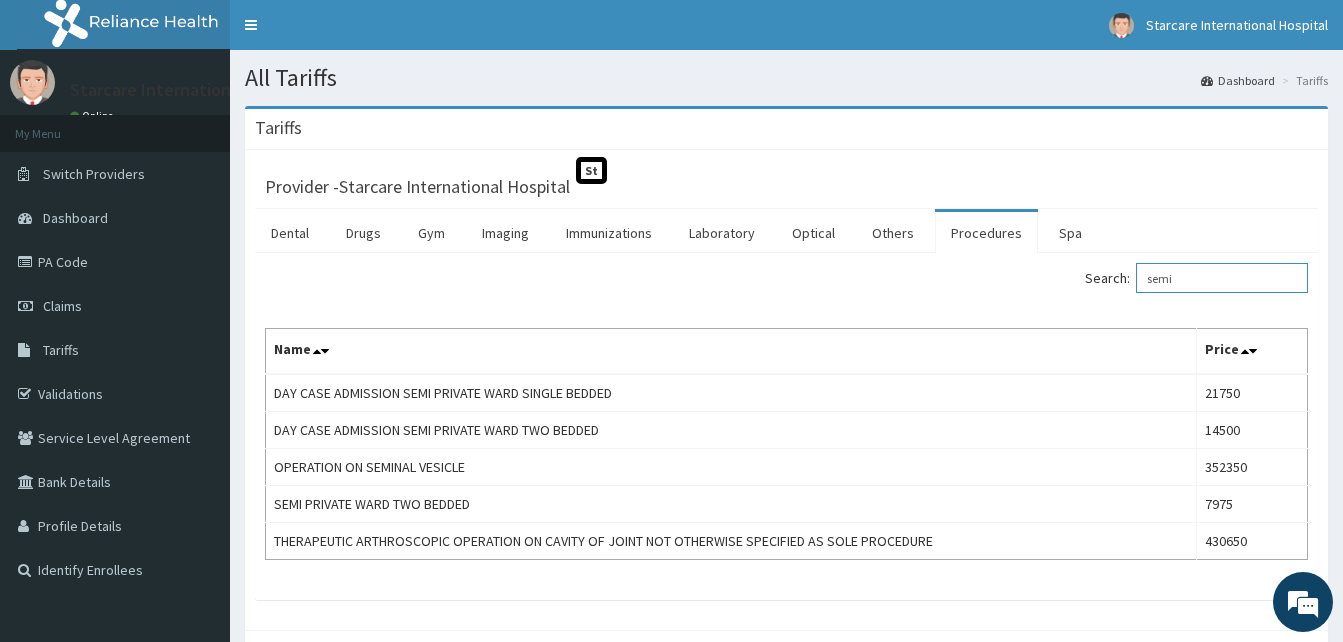 type on "semi" 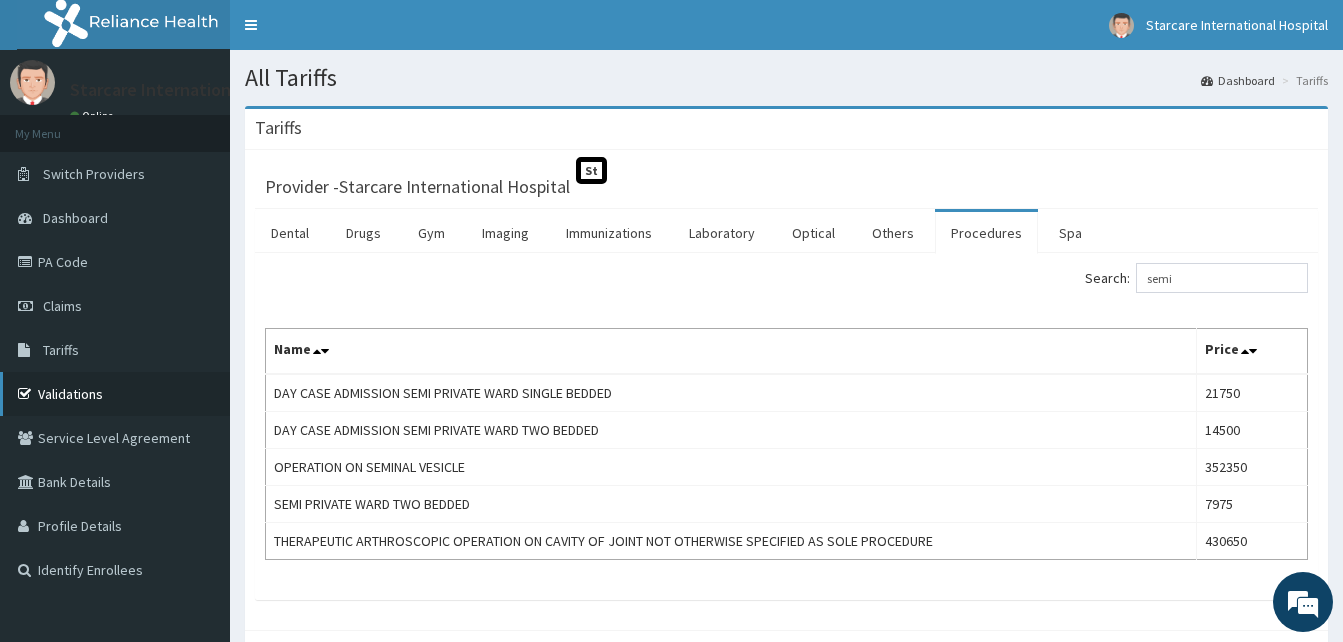 click on "Validations" at bounding box center (115, 394) 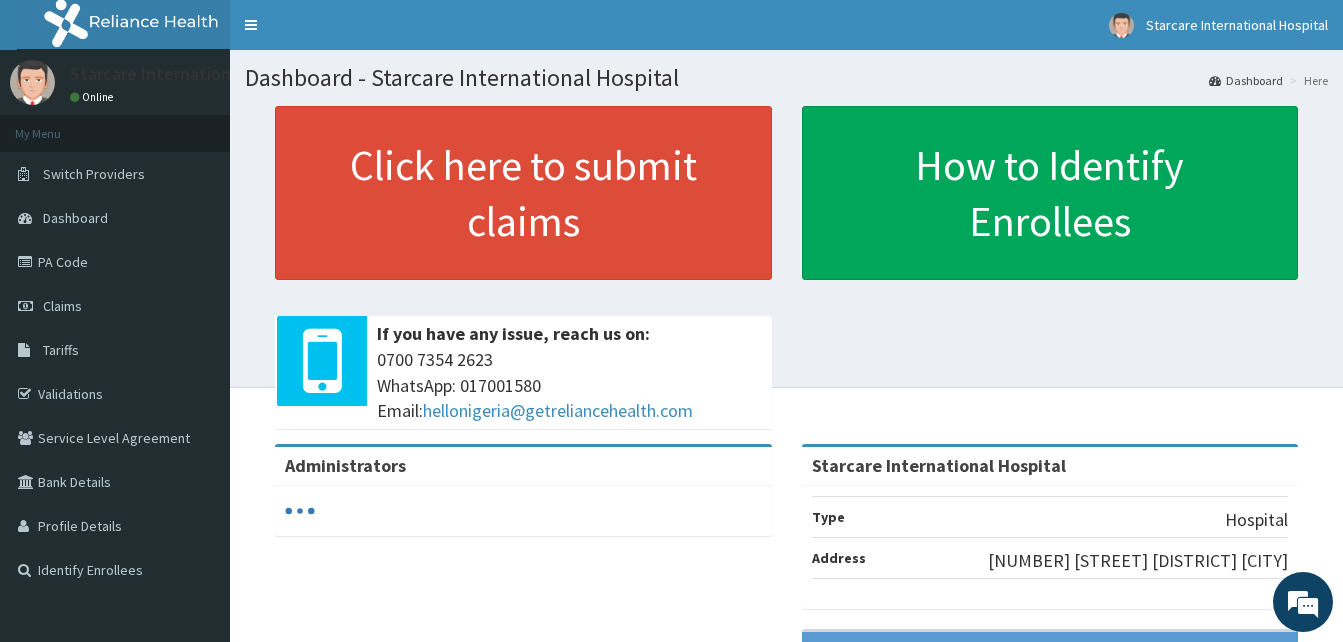 scroll, scrollTop: 0, scrollLeft: 0, axis: both 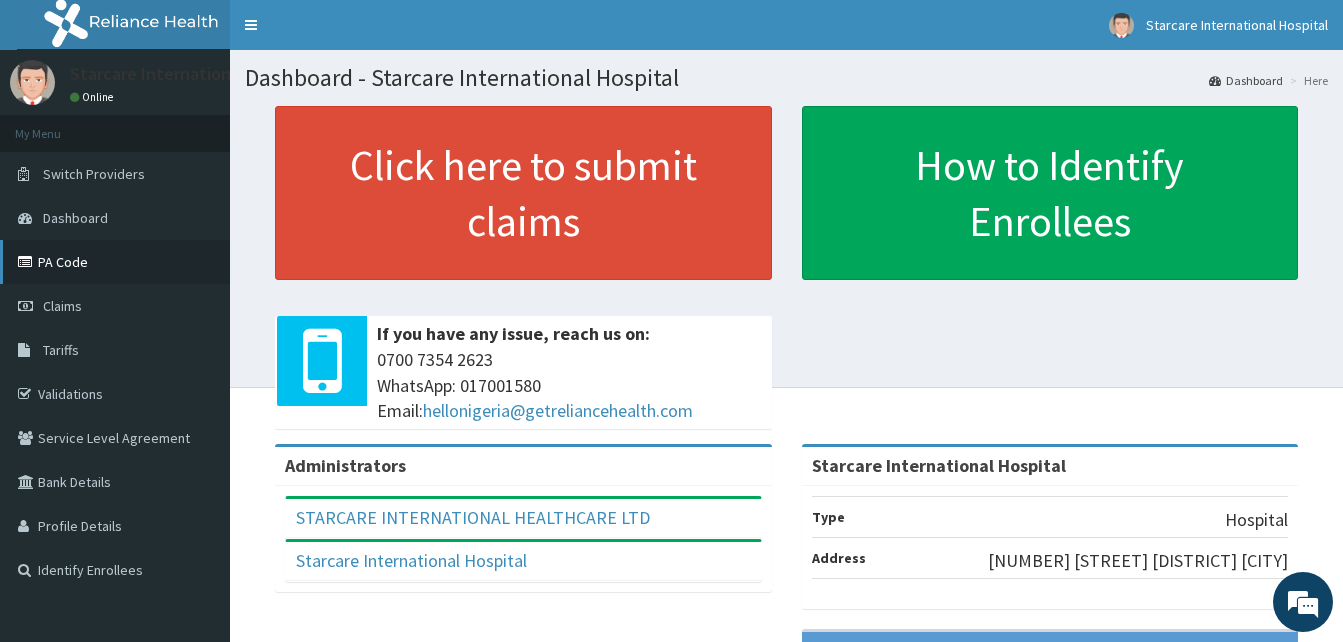 click on "PA Code" at bounding box center (115, 262) 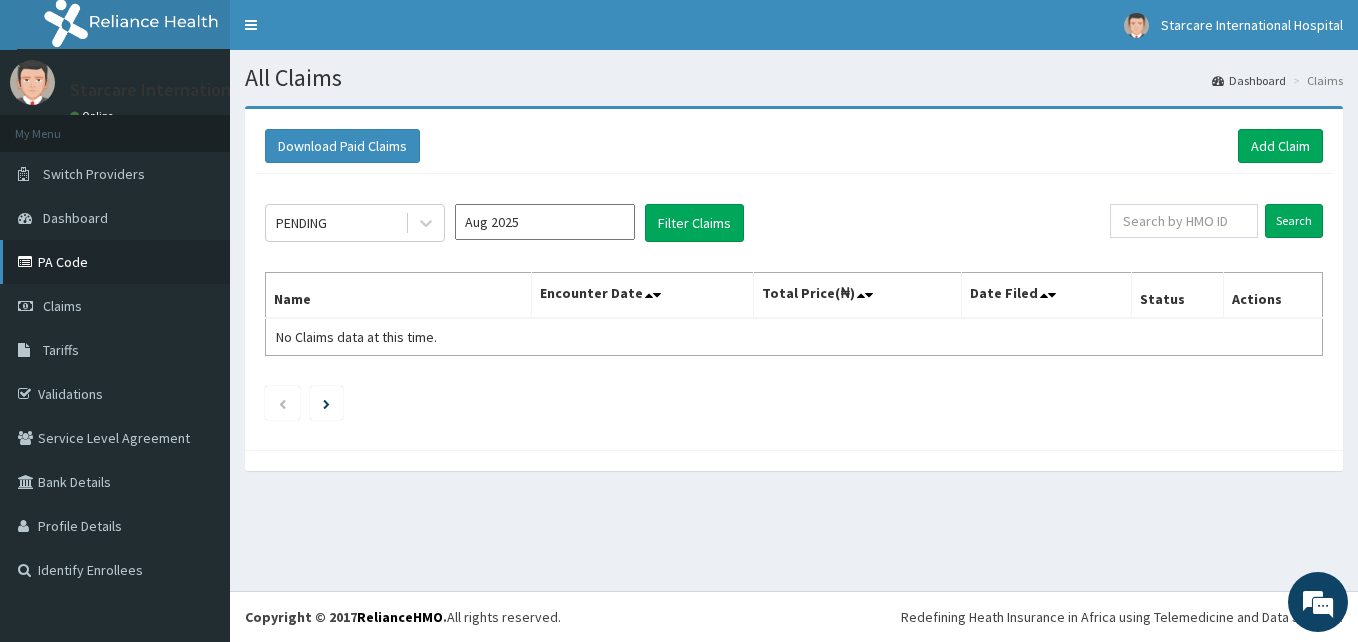 scroll, scrollTop: 0, scrollLeft: 0, axis: both 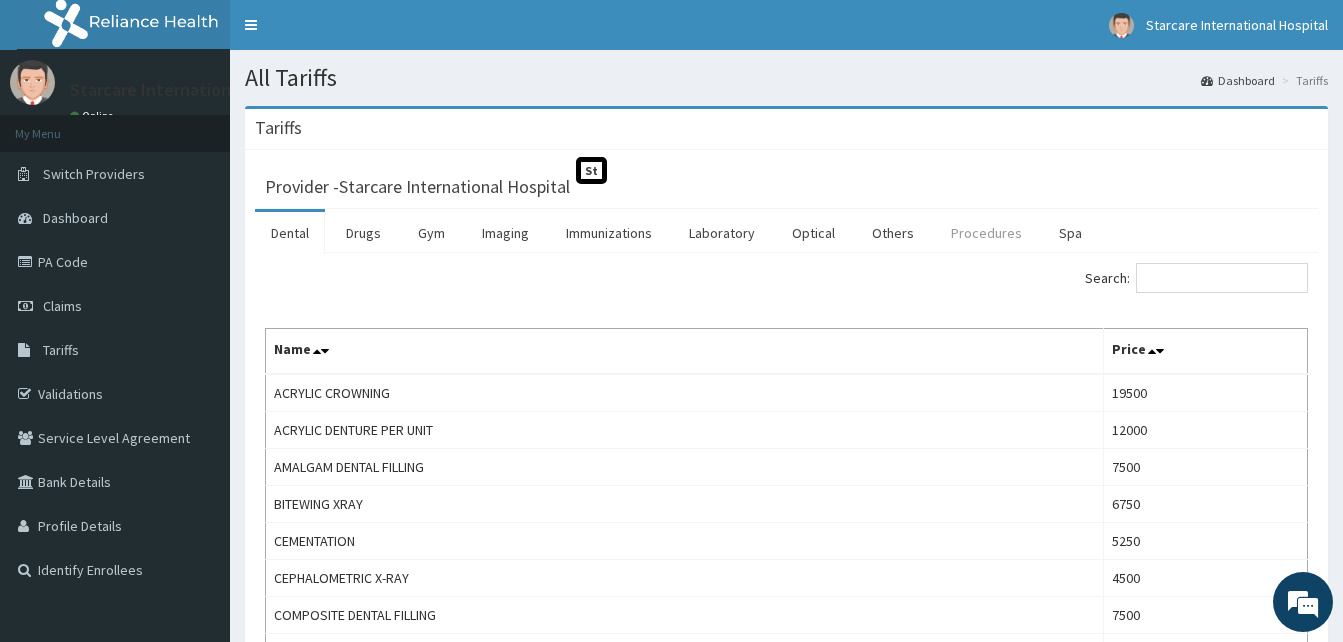 click on "Procedures" at bounding box center [986, 233] 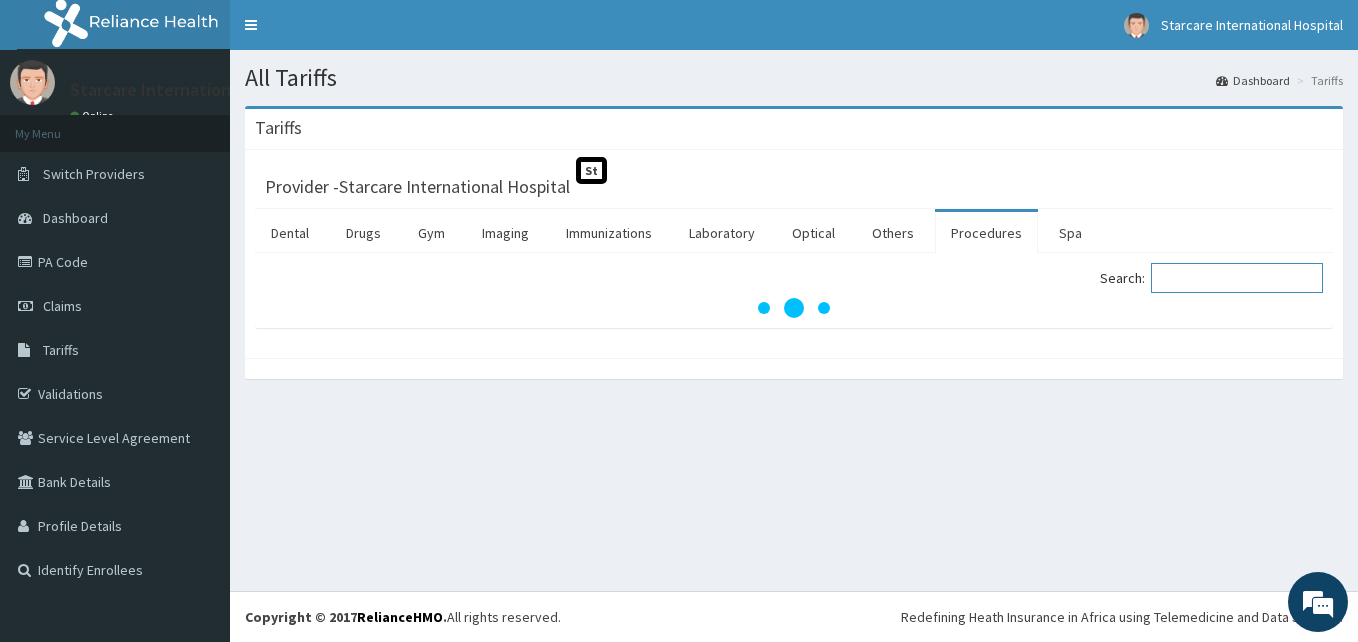 click on "Search:" at bounding box center (1237, 278) 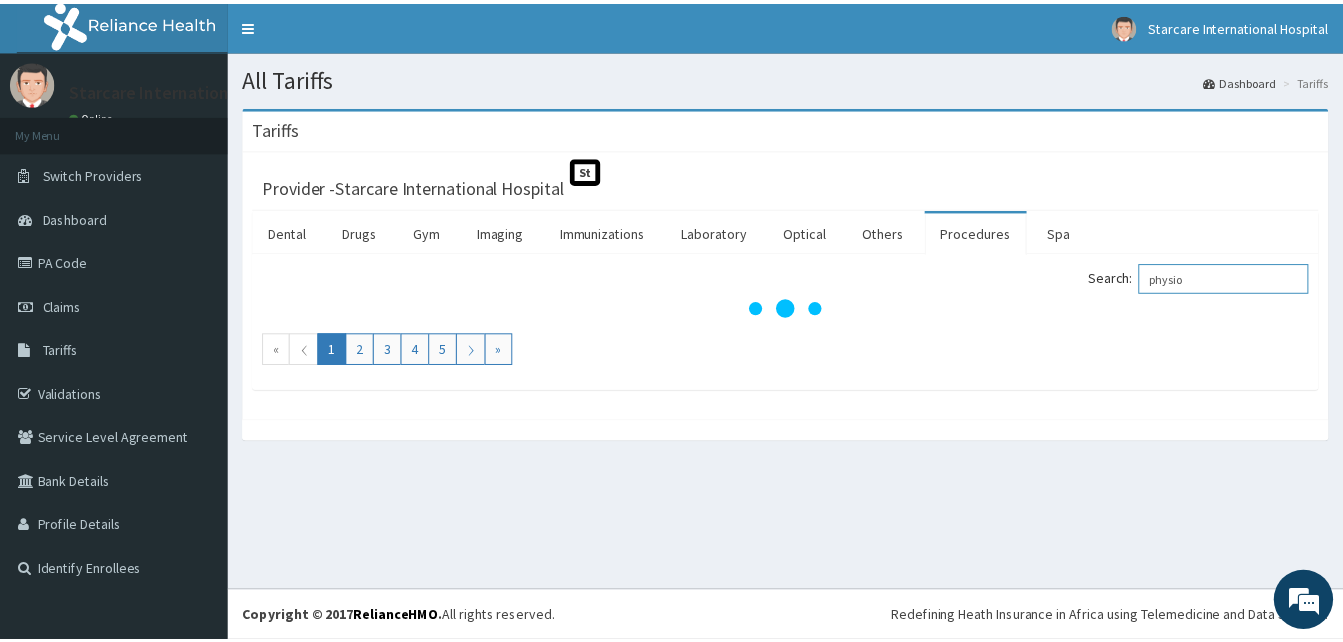 scroll, scrollTop: 0, scrollLeft: 0, axis: both 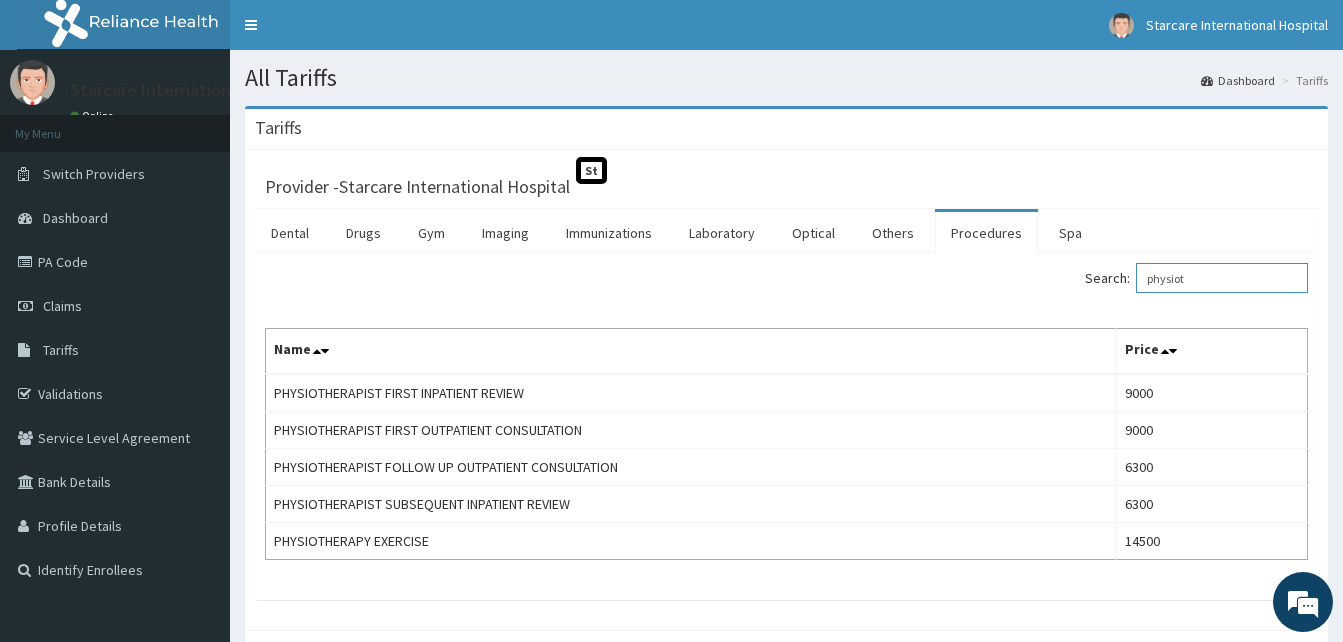 type on "physiot" 